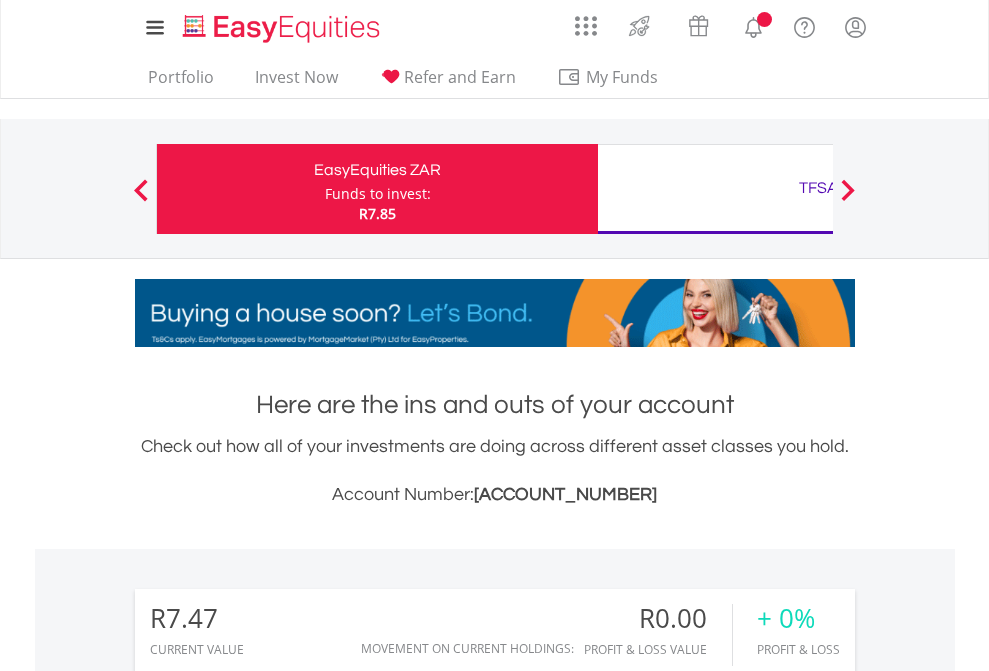 scroll, scrollTop: 0, scrollLeft: 0, axis: both 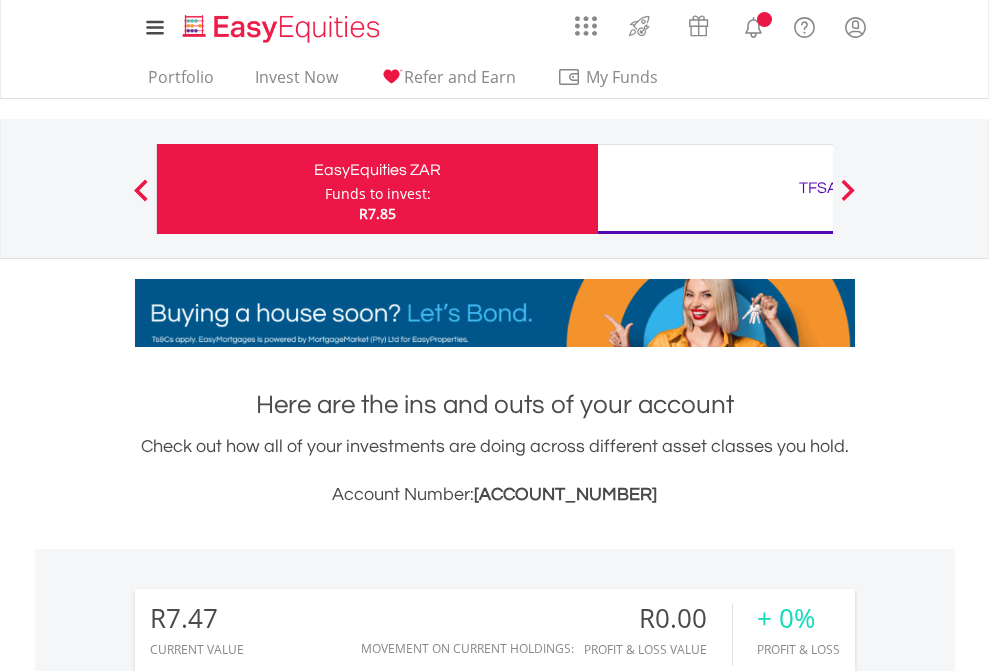 click on "Funds to invest:" at bounding box center [378, 194] 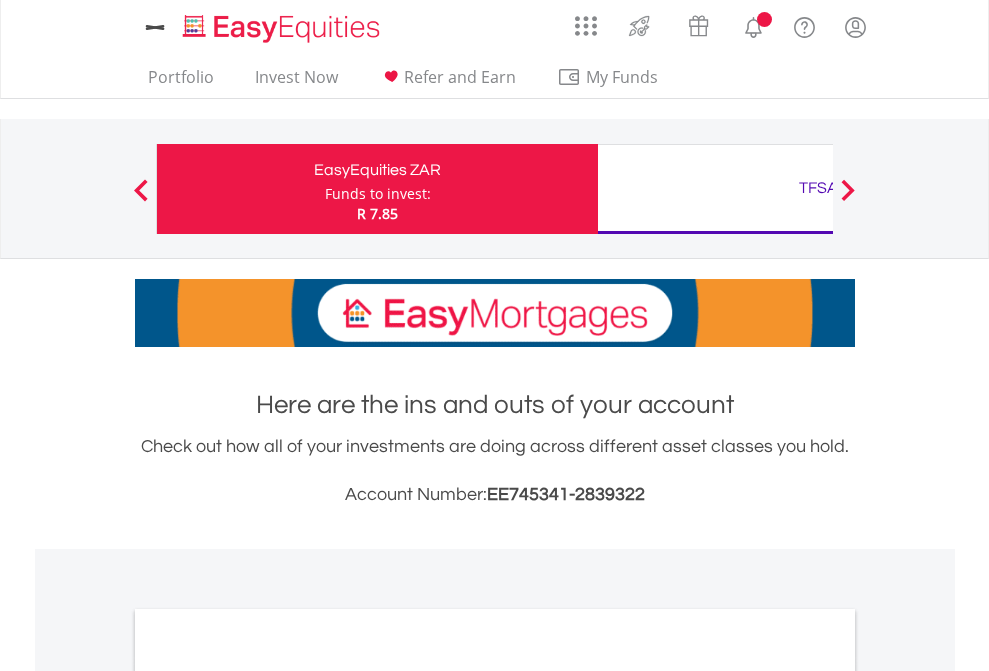 scroll, scrollTop: 0, scrollLeft: 0, axis: both 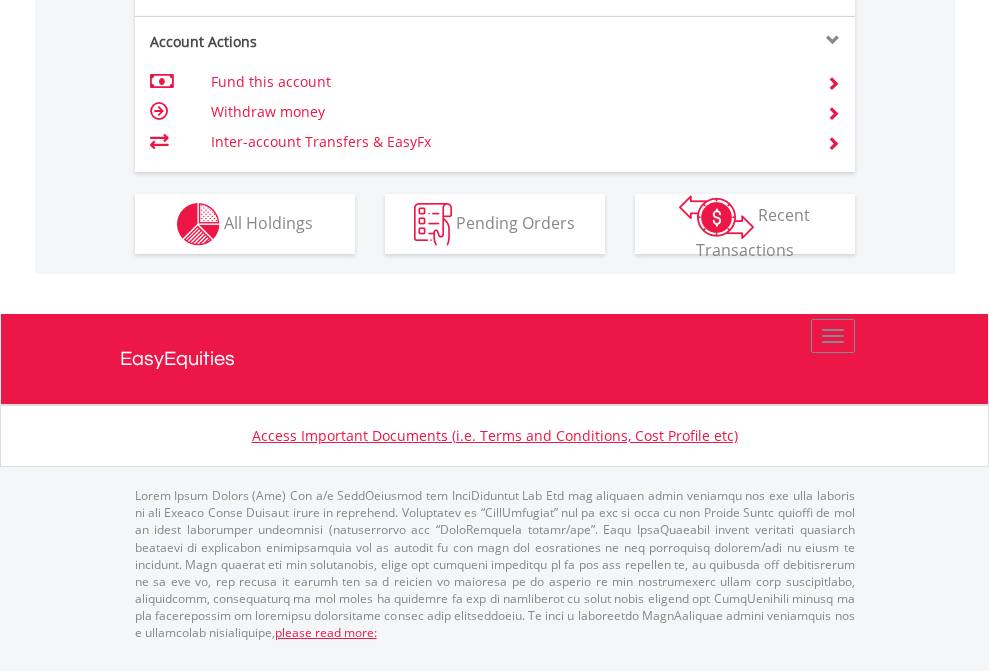 click on "Investment types" at bounding box center (706, -337) 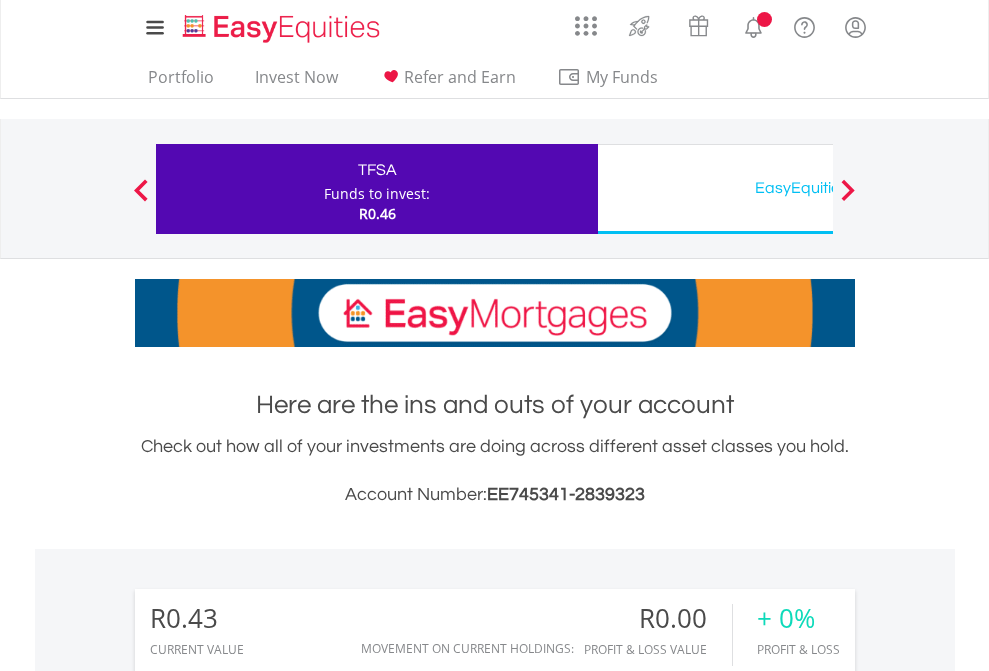 scroll, scrollTop: 0, scrollLeft: 0, axis: both 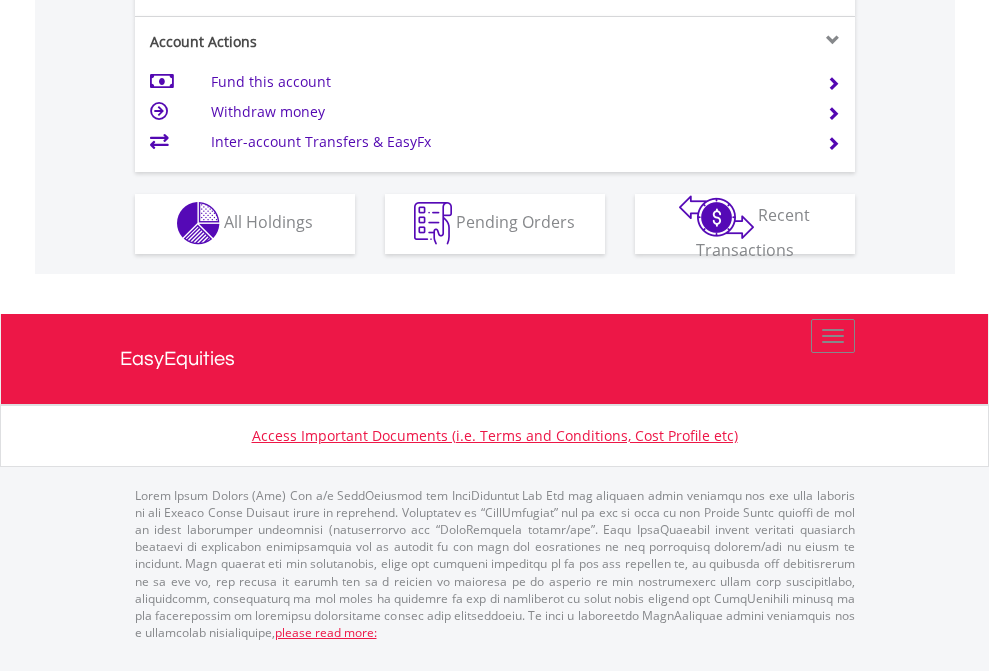 click on "Investment types" at bounding box center (706, -353) 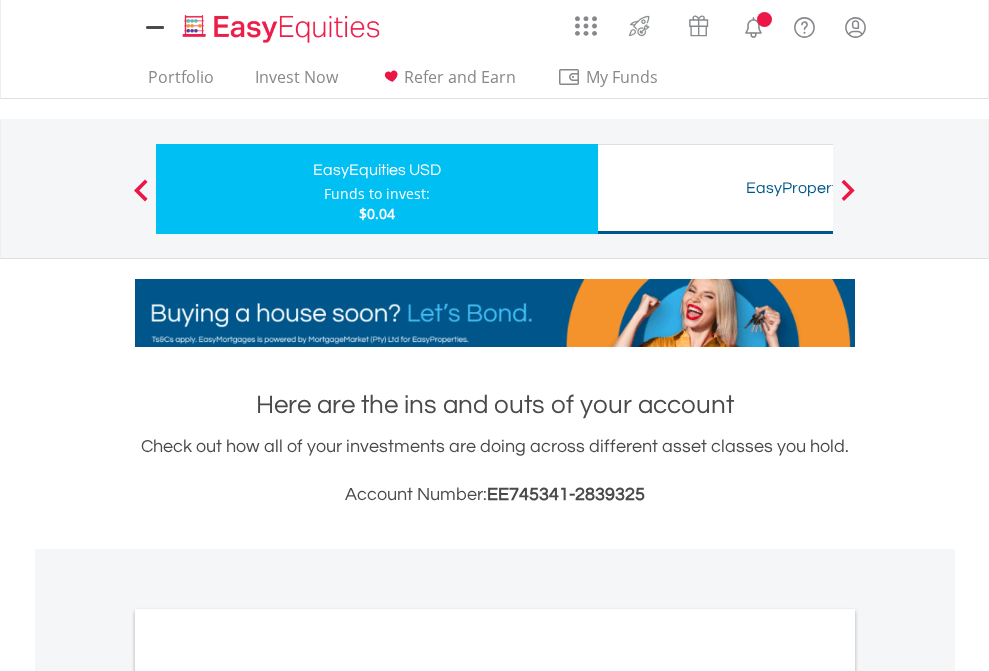 scroll, scrollTop: 0, scrollLeft: 0, axis: both 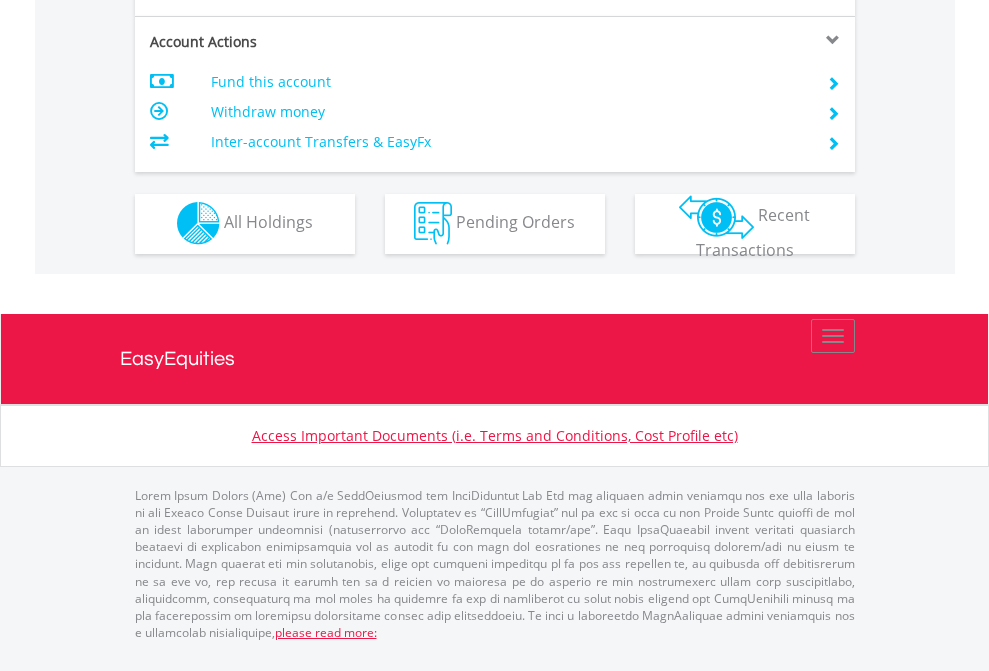 click on "Investment types" at bounding box center [706, -353] 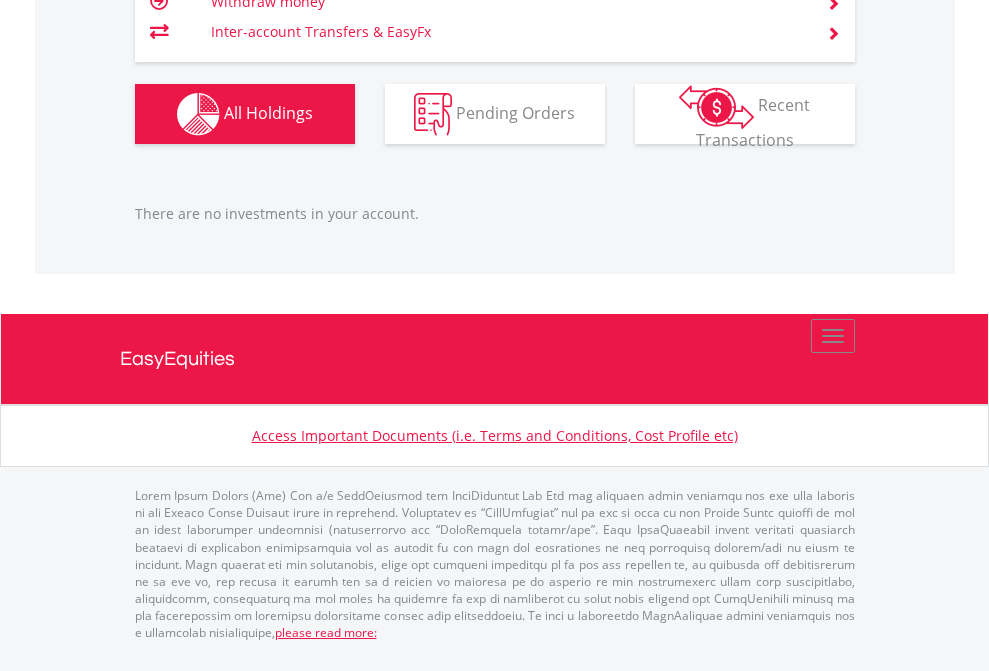 scroll, scrollTop: 1987, scrollLeft: 0, axis: vertical 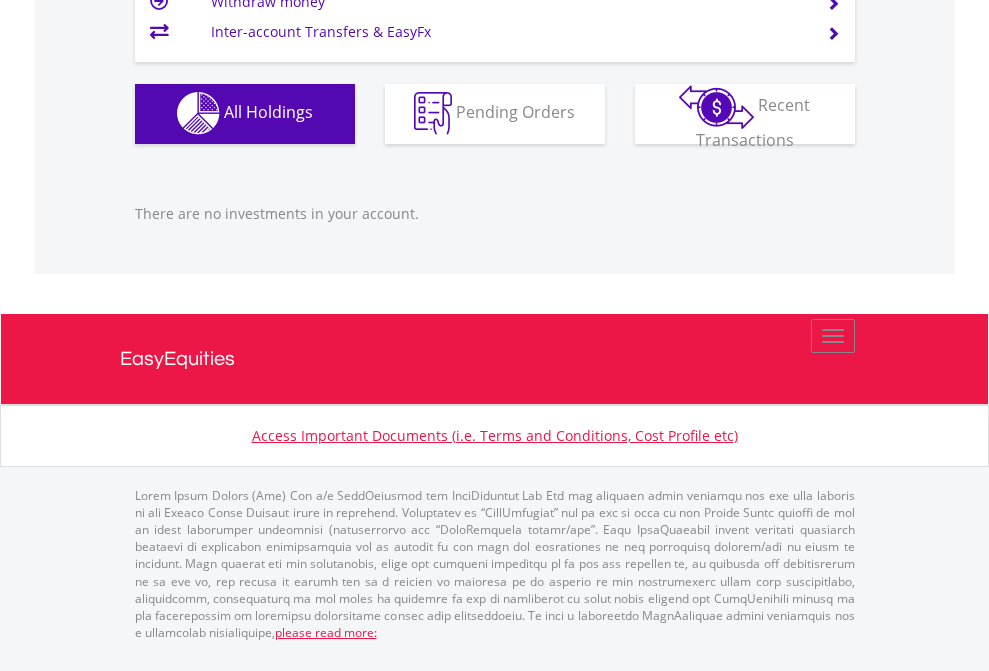 click on "EasyEquities USD" at bounding box center [818, -1142] 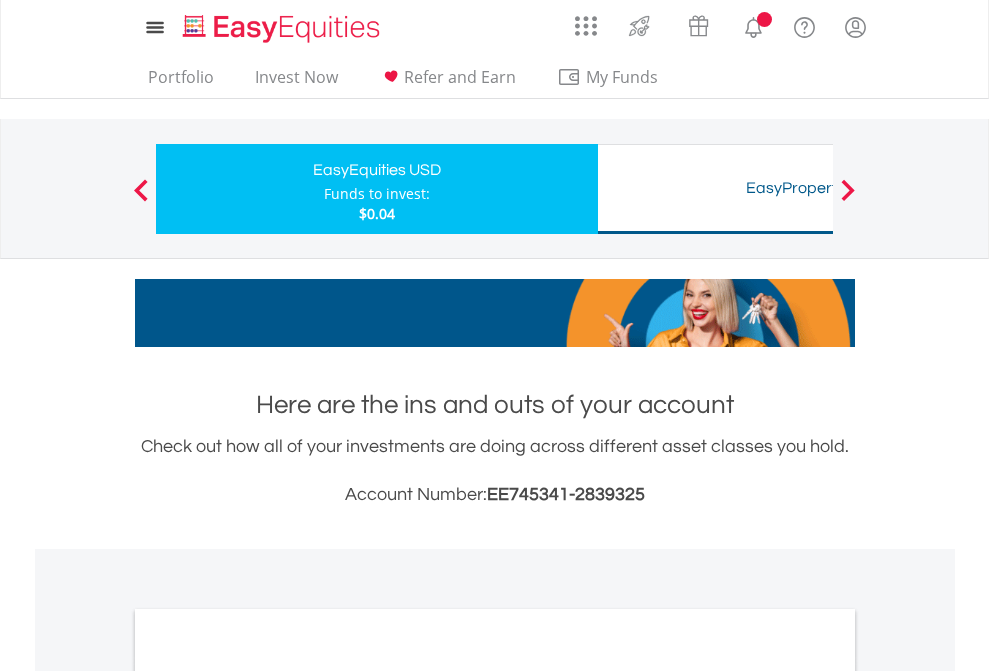 scroll, scrollTop: 0, scrollLeft: 0, axis: both 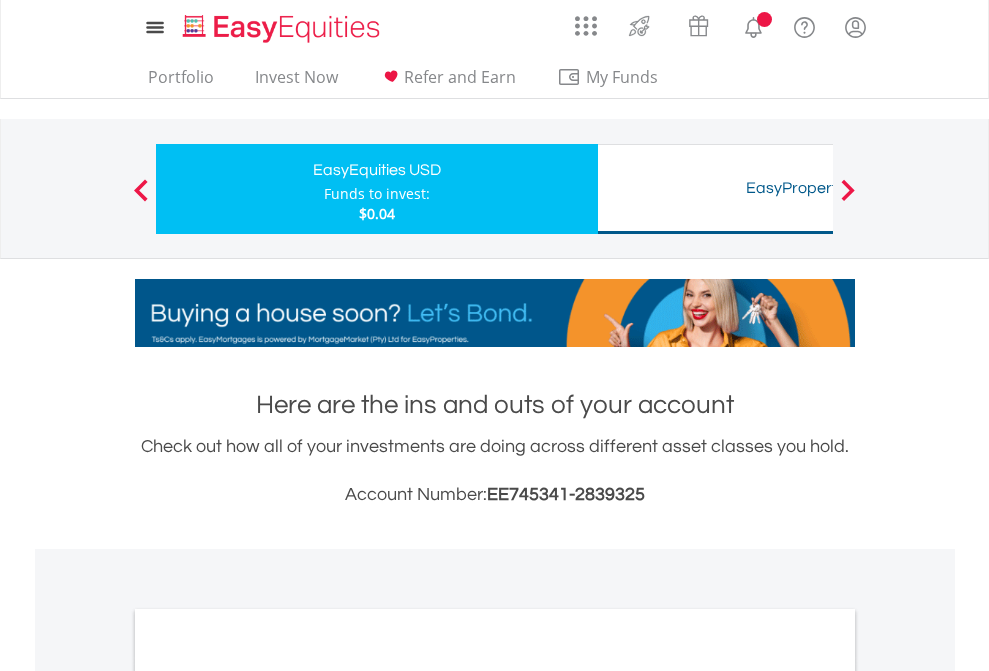 click on "All Holdings" at bounding box center [268, 1096] 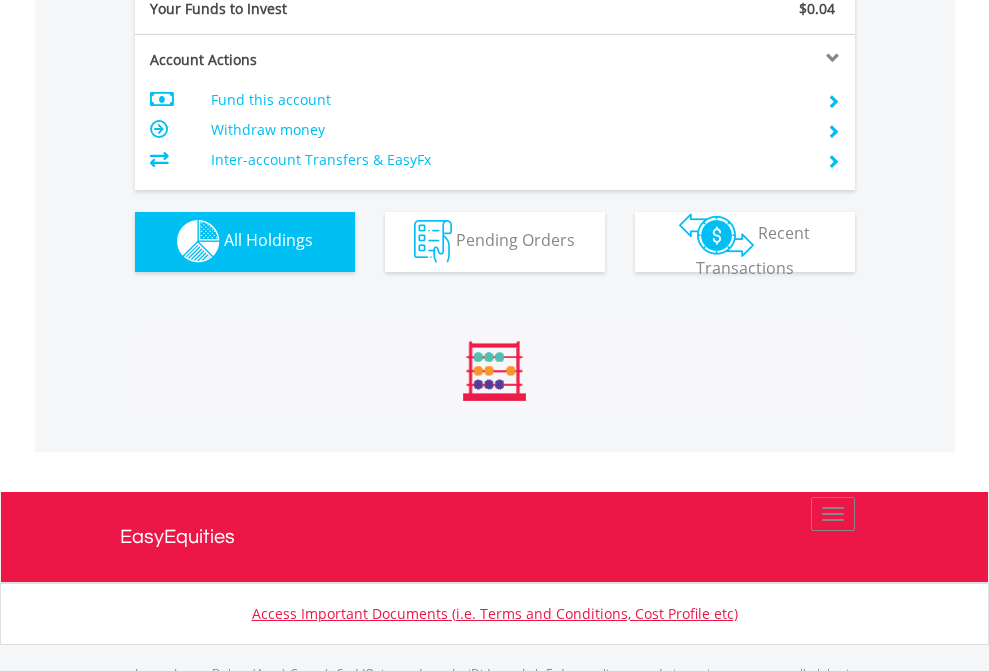 scroll, scrollTop: 999808, scrollLeft: 999687, axis: both 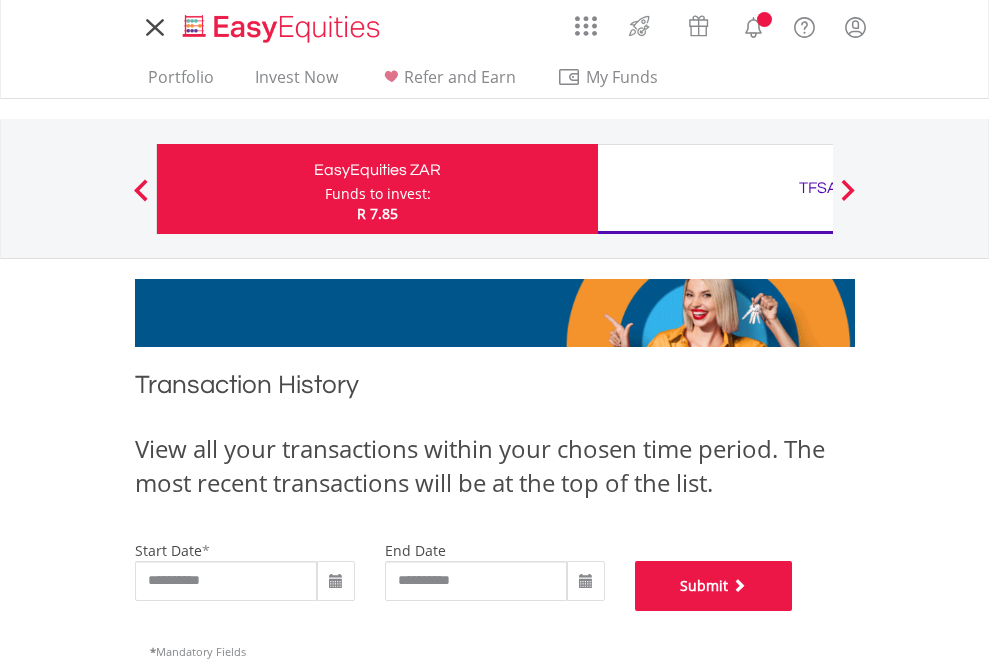 click on "Submit" at bounding box center (714, 586) 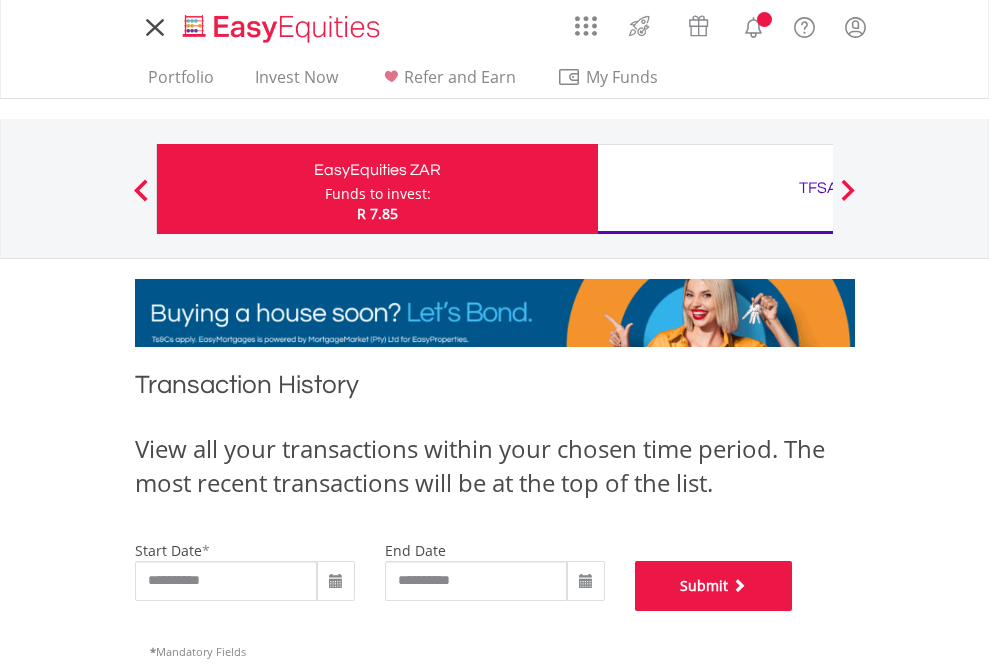 scroll, scrollTop: 811, scrollLeft: 0, axis: vertical 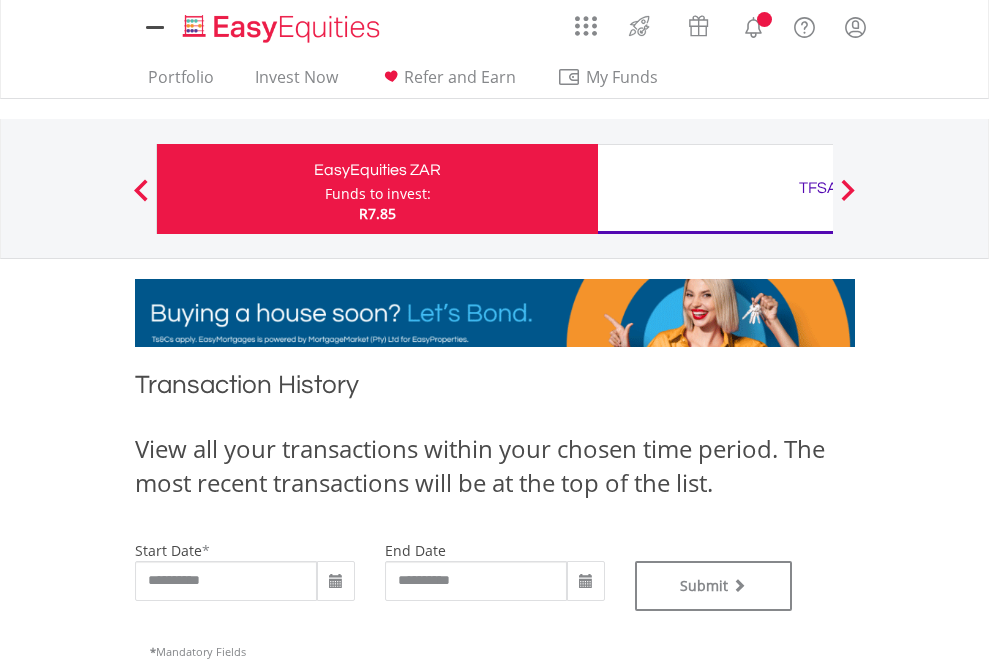 click on "TFSA" at bounding box center [818, 188] 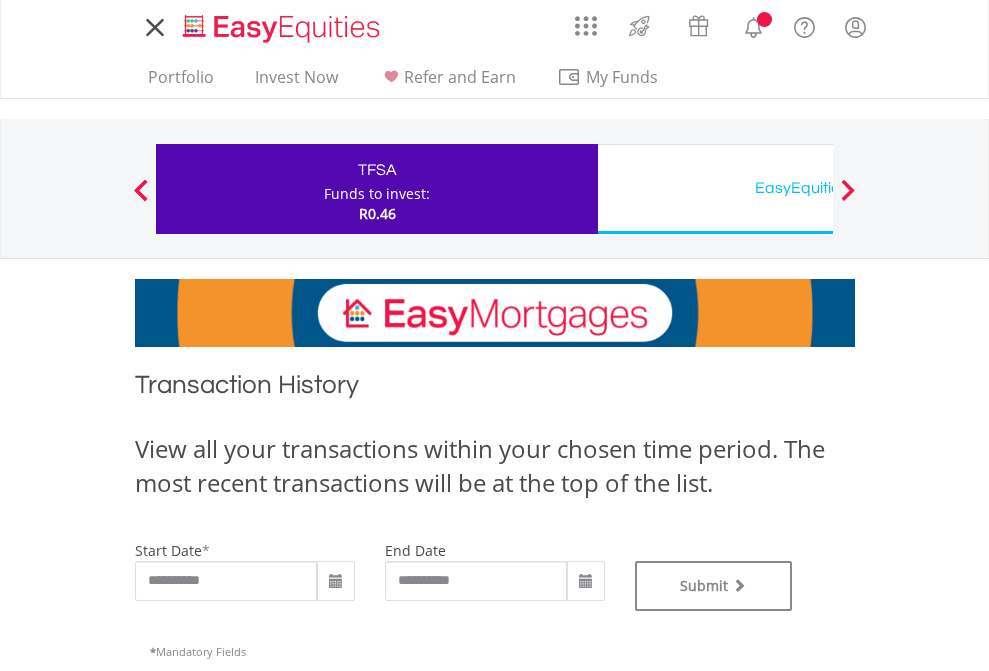 scroll, scrollTop: 0, scrollLeft: 0, axis: both 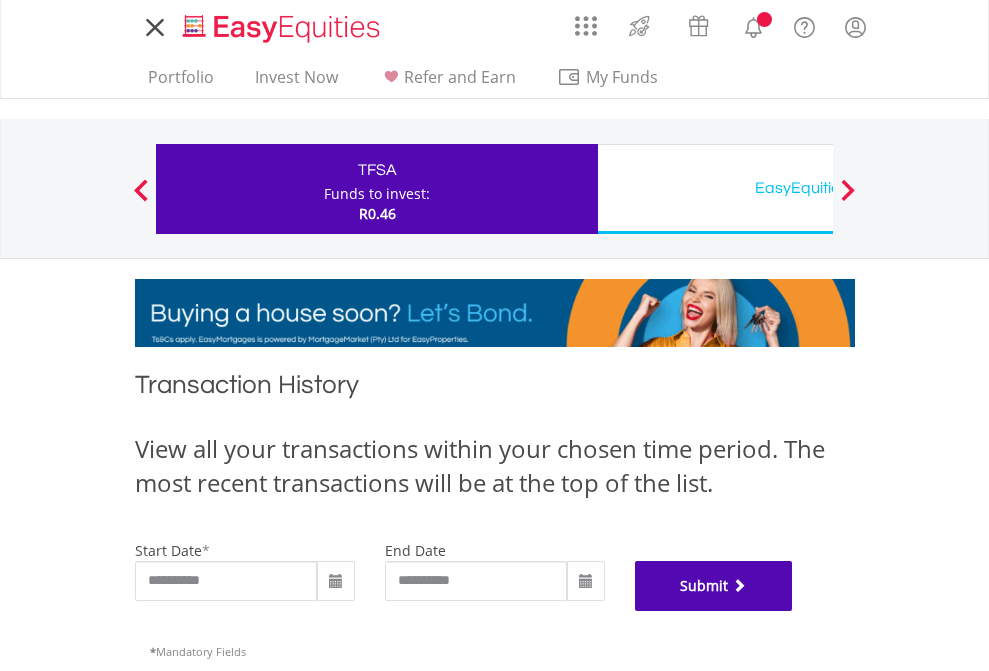 click on "Submit" at bounding box center [714, 586] 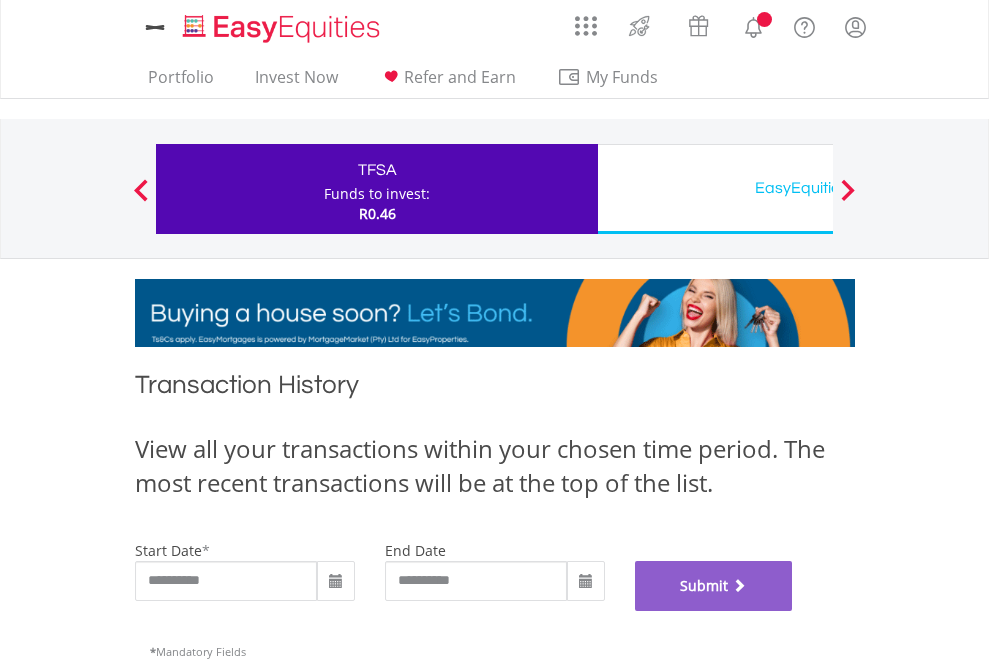 scroll, scrollTop: 811, scrollLeft: 0, axis: vertical 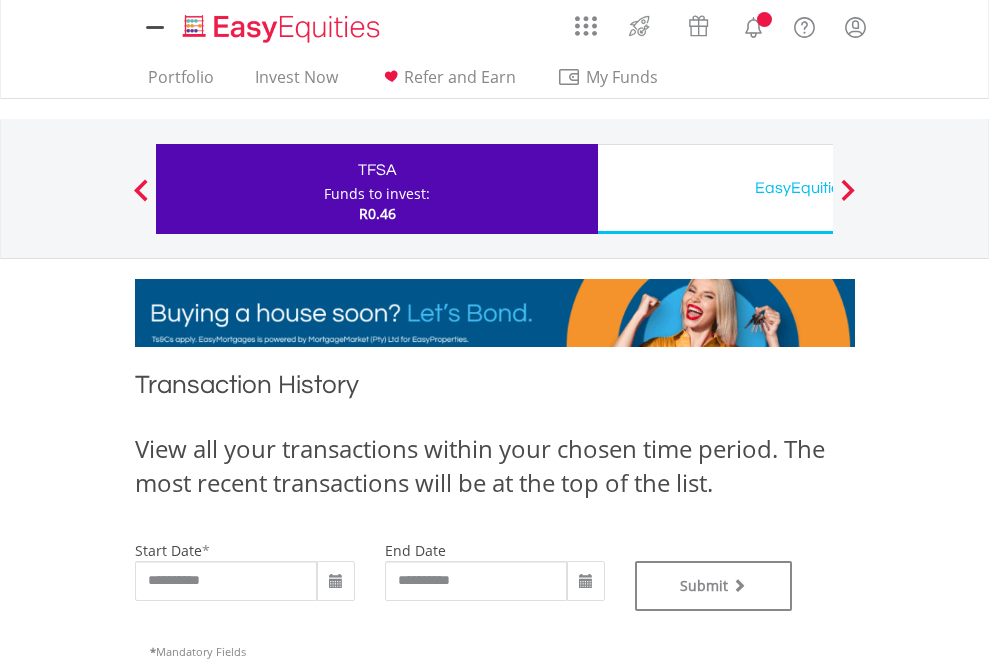 click on "EasyEquities USD" at bounding box center (818, 188) 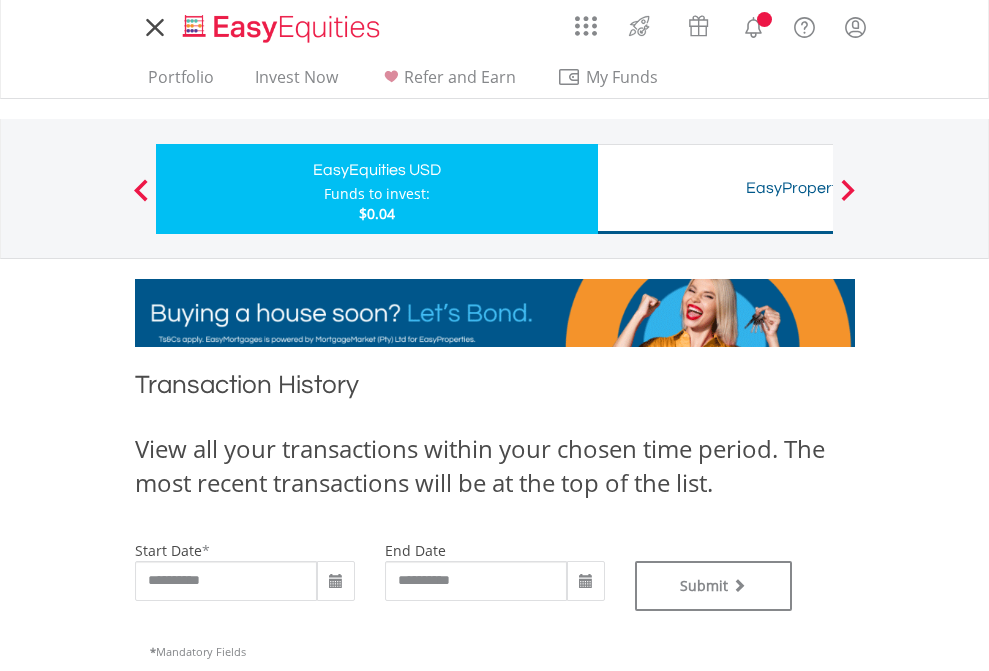 scroll, scrollTop: 0, scrollLeft: 0, axis: both 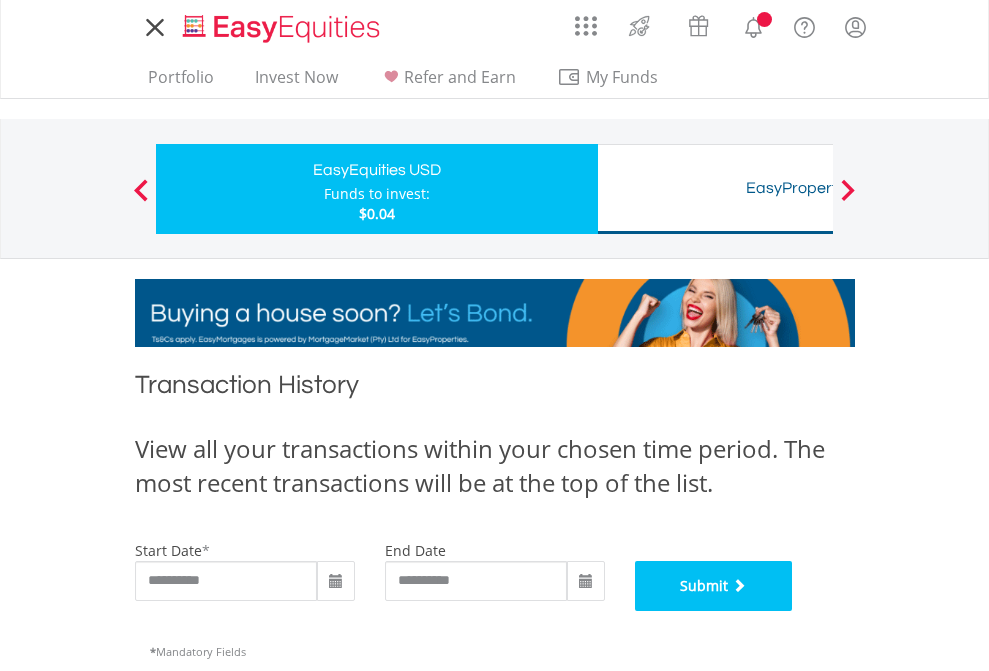 click on "Submit" at bounding box center (714, 586) 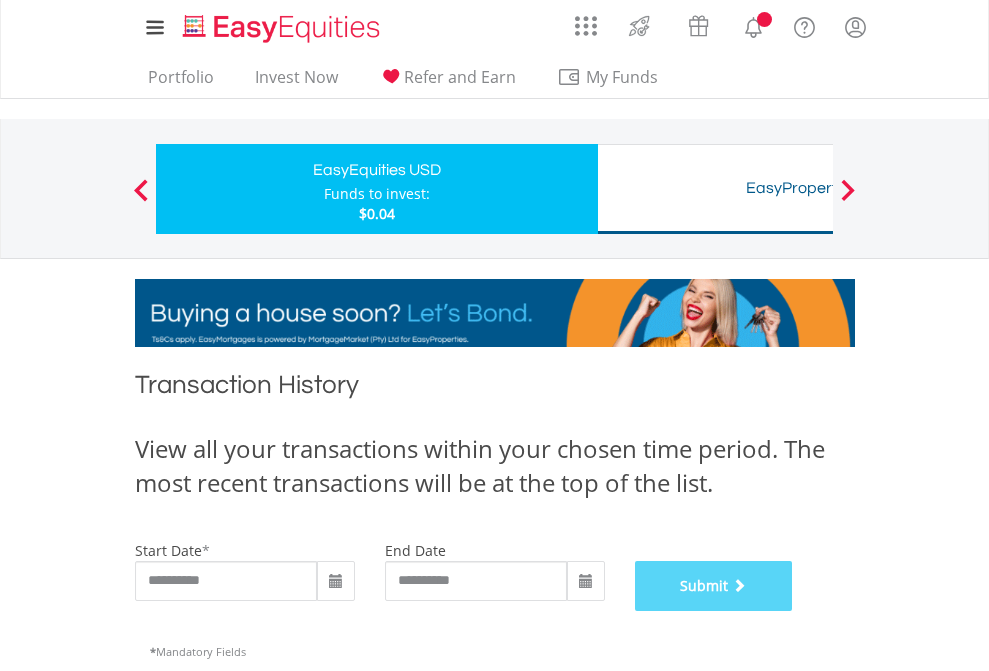 scroll, scrollTop: 811, scrollLeft: 0, axis: vertical 